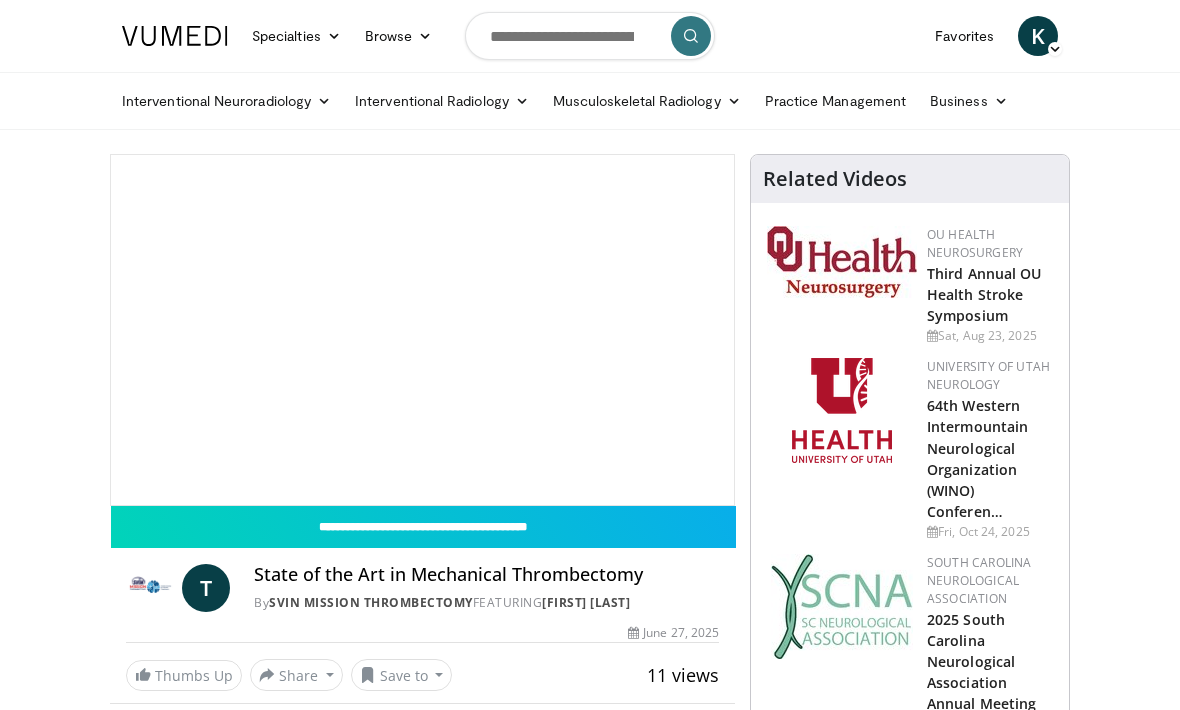 scroll, scrollTop: 0, scrollLeft: 0, axis: both 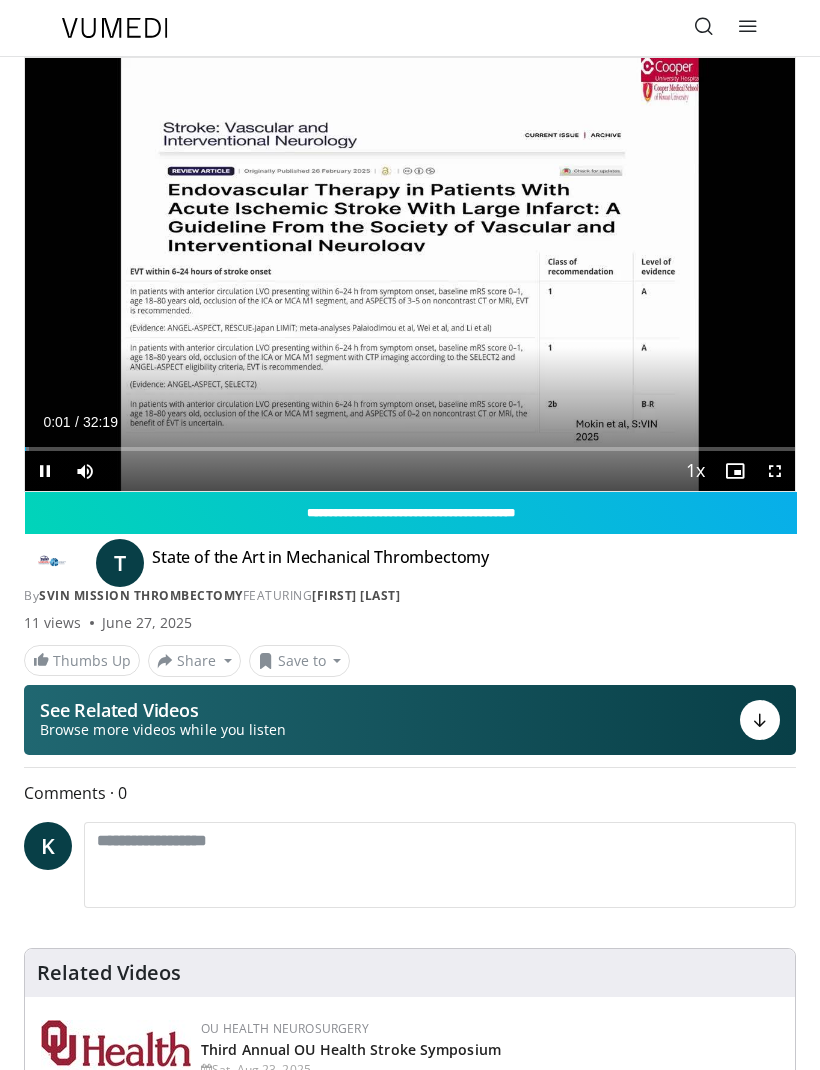 click on "Specialties
Adult & Family Medicine
Allergy, Asthma, Immunology
Anesthesiology
Cardiology
Dental
Dermatology
Endocrinology
Gastroenterology & Hepatology
General Surgery
Hematology & Oncology
Infectious Disease
Nephrology
Neurology
Neurosurgery
Obstetrics & Gynecology
Ophthalmology
Oral Maxillofacial
Orthopaedics
Otolaryngology
Pediatrics
Plastic Surgery
Podiatry
Psychiatry
Pulmonology
Radiation Oncology
Radiology
Rheumatology
Urology
Videos" at bounding box center [410, 535] 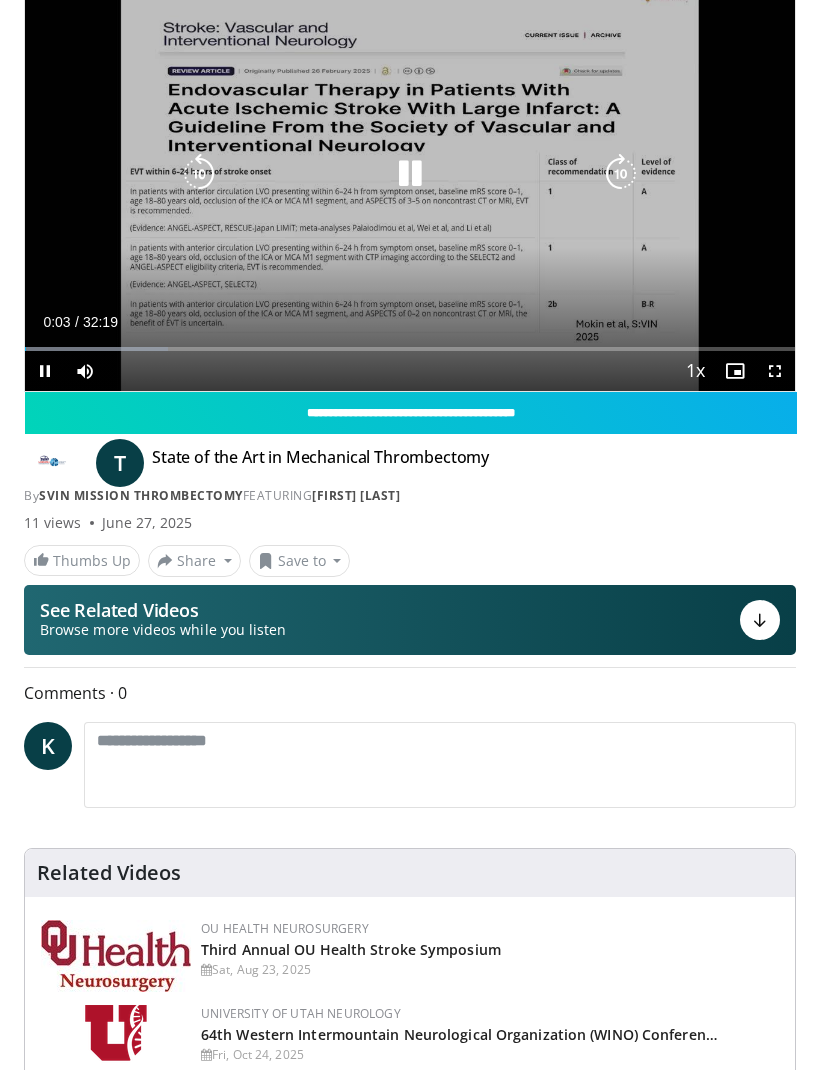 scroll, scrollTop: 101, scrollLeft: 0, axis: vertical 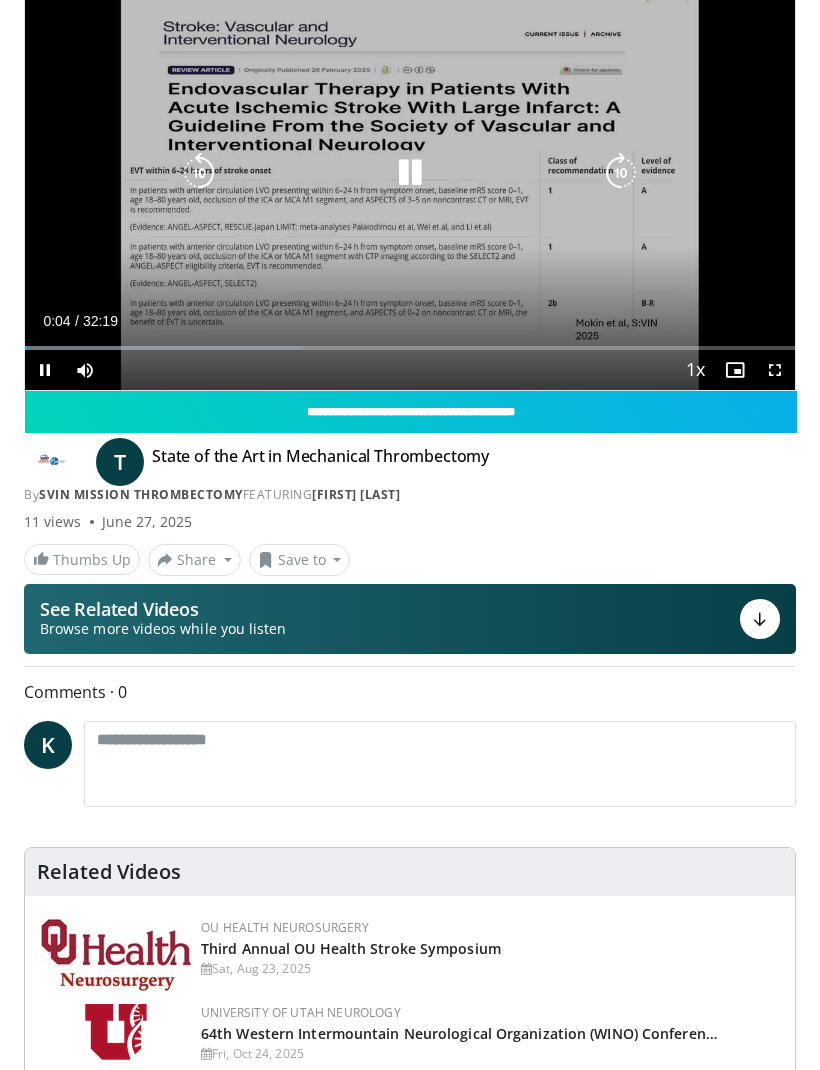 click at bounding box center (410, 173) 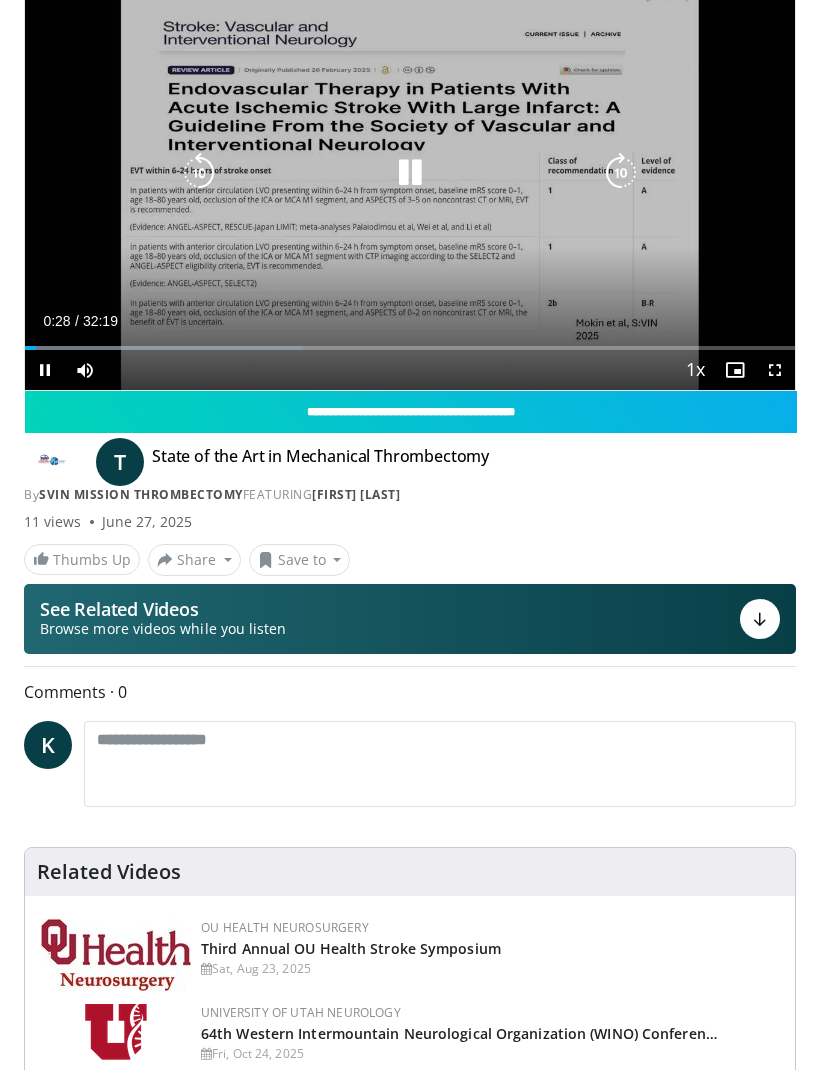 click on "Loaded :  36.09%" at bounding box center (410, 348) 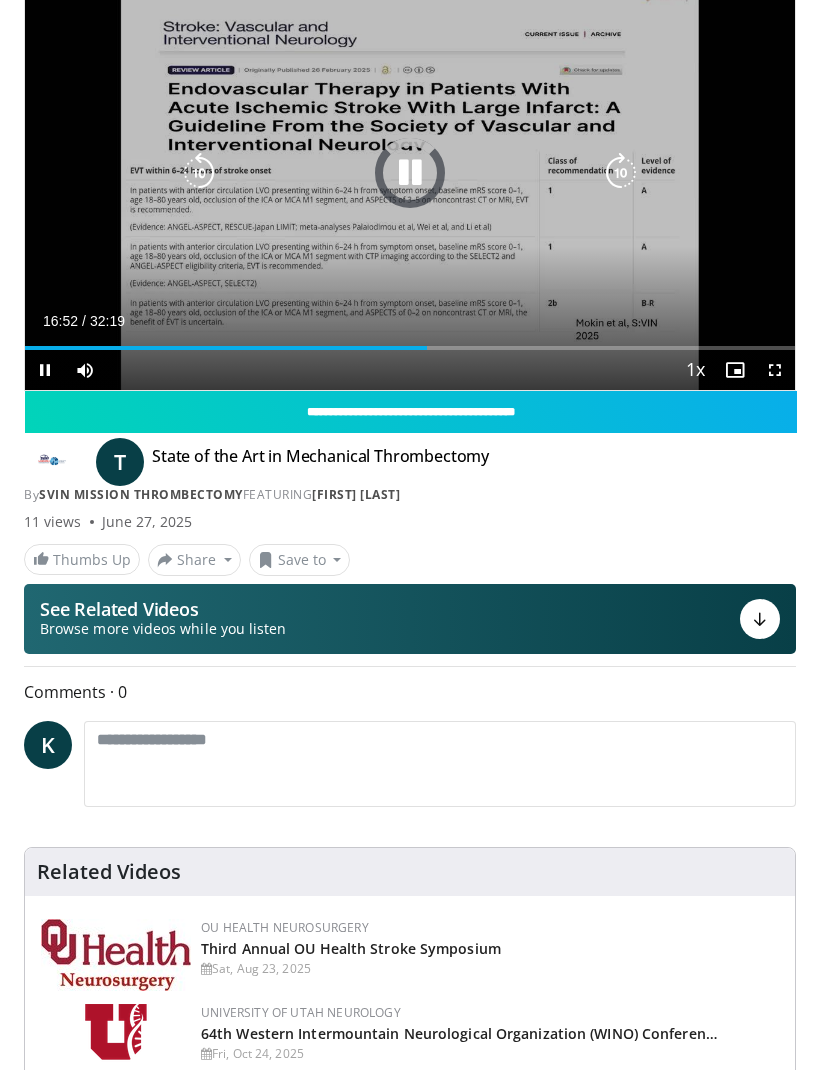 click at bounding box center (226, 348) 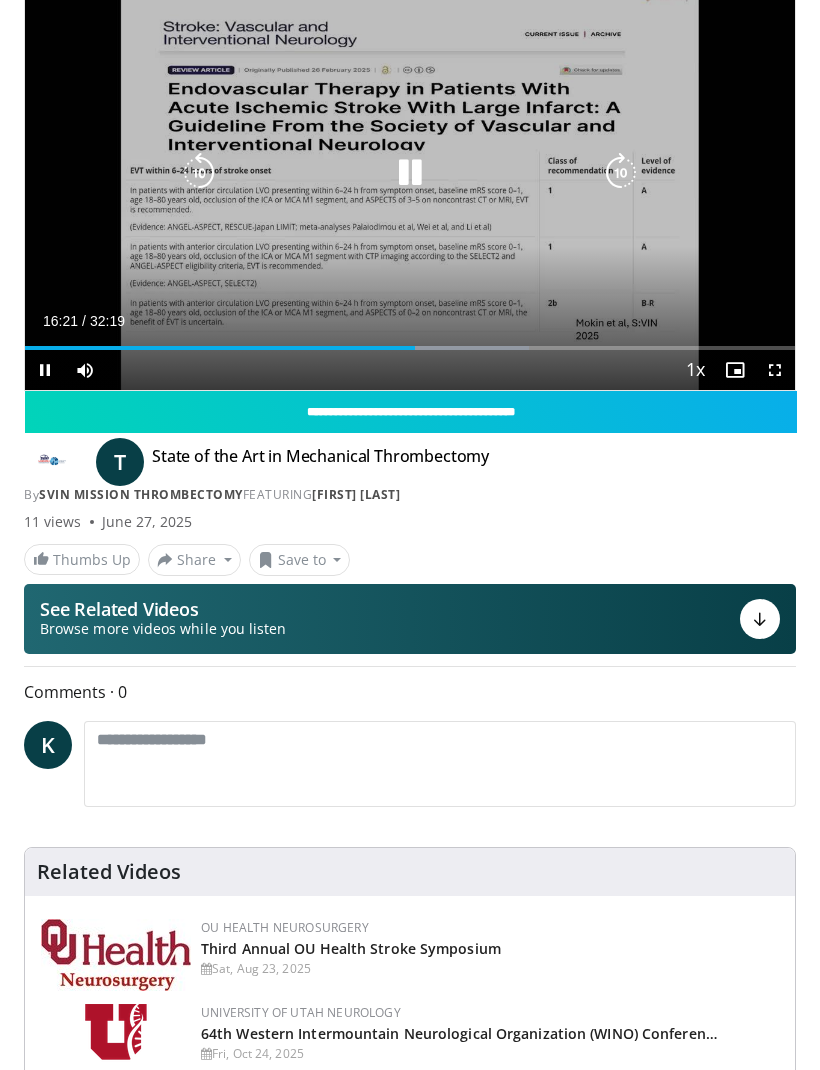 click on "Loaded :  65.48%" at bounding box center [410, 340] 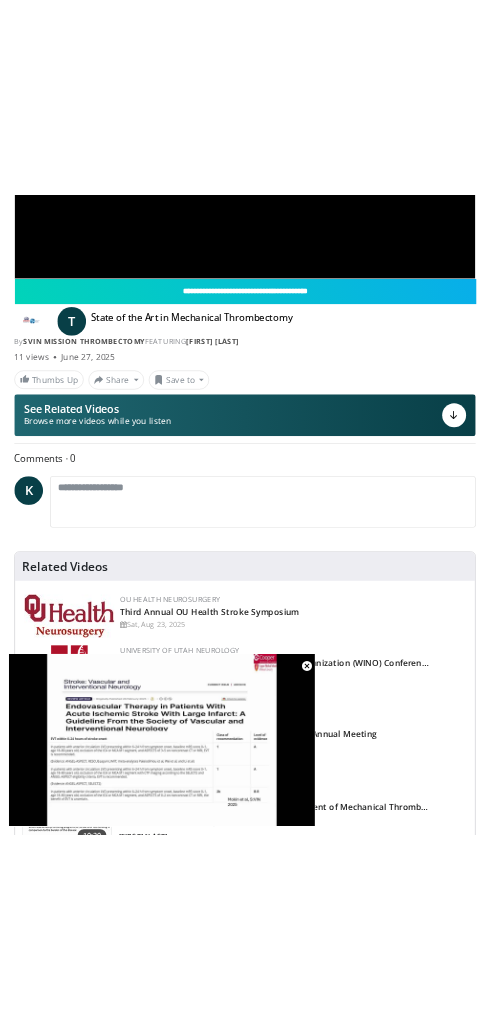 scroll, scrollTop: 413, scrollLeft: 0, axis: vertical 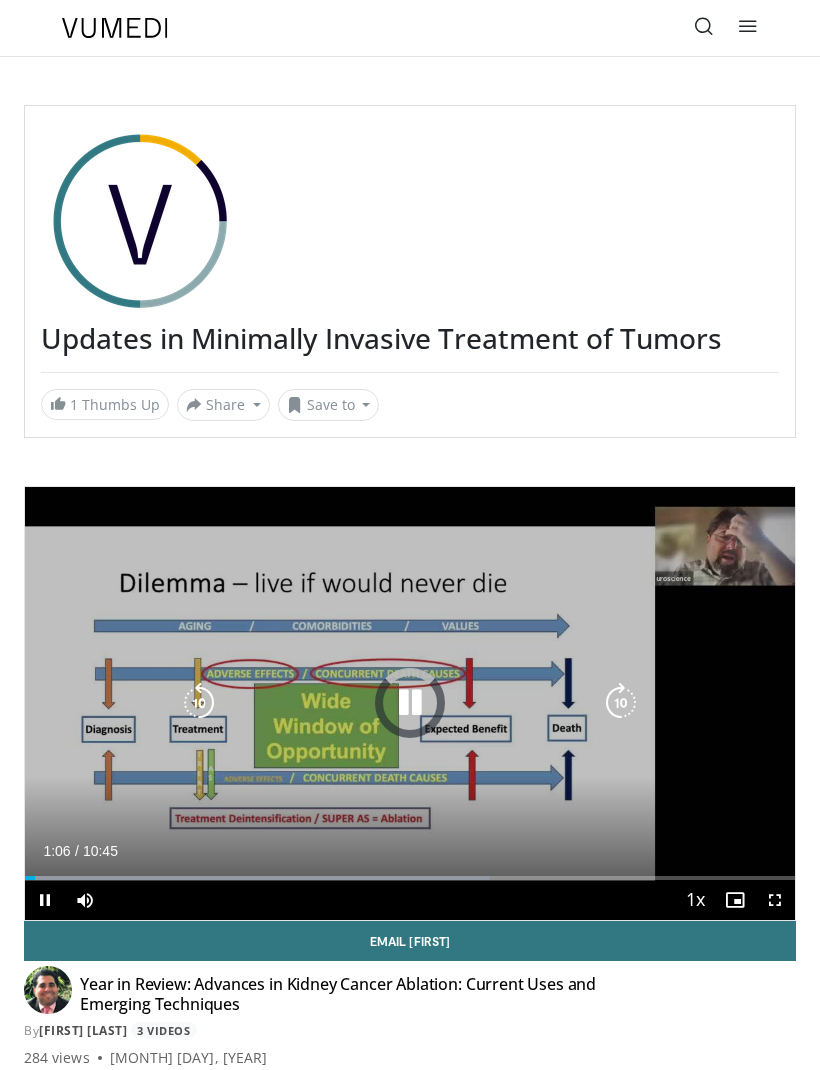 click at bounding box center (257, 878) 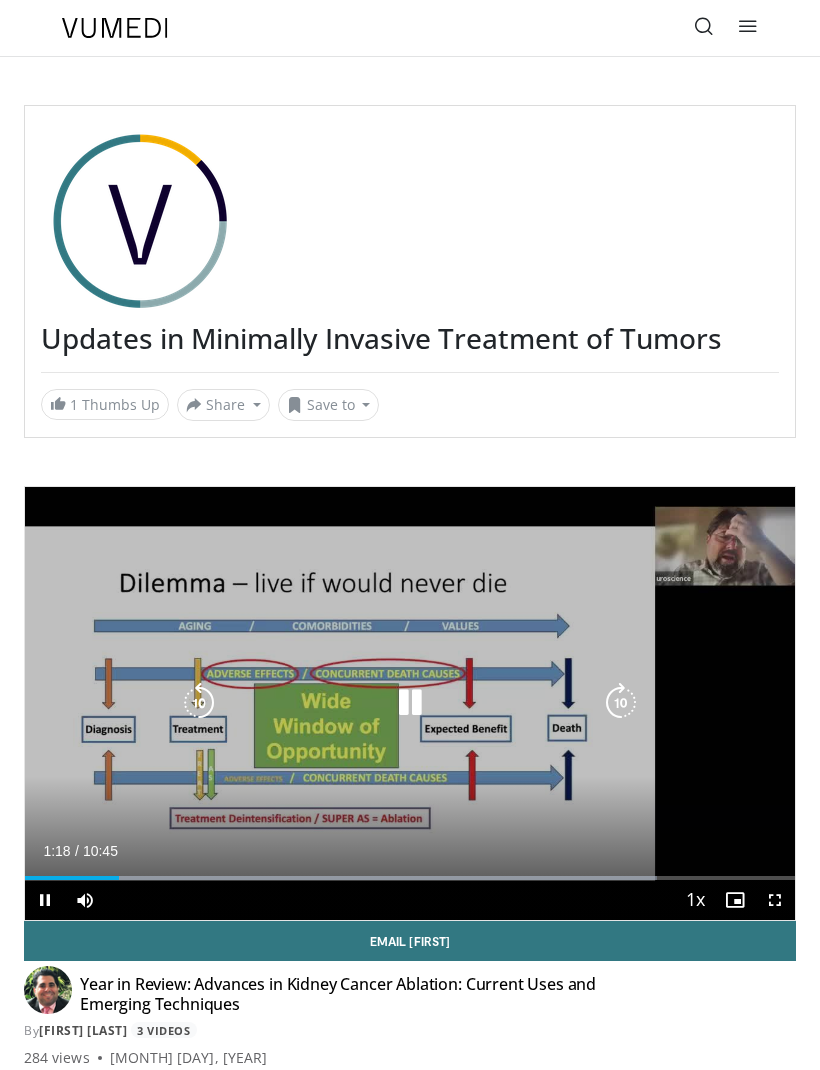 click on "Loaded :  82.11%" at bounding box center [410, 870] 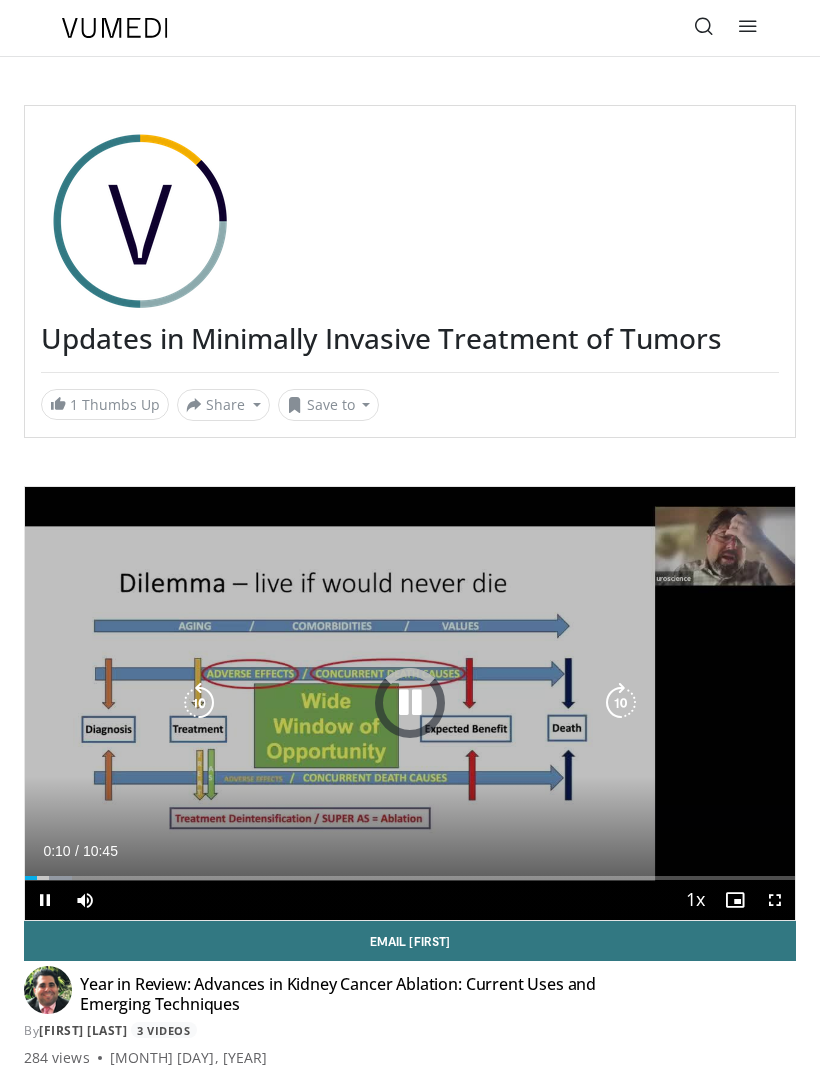 click at bounding box center (60, 878) 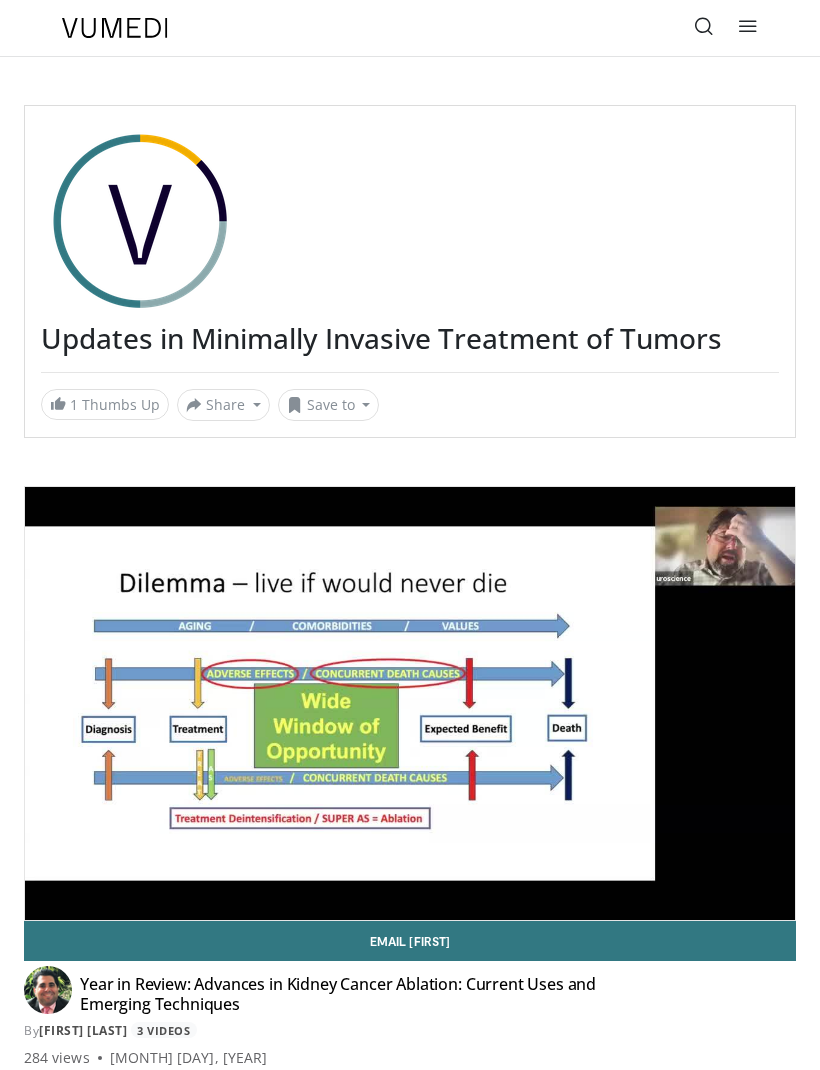 click on "Share" at bounding box center [223, 405] 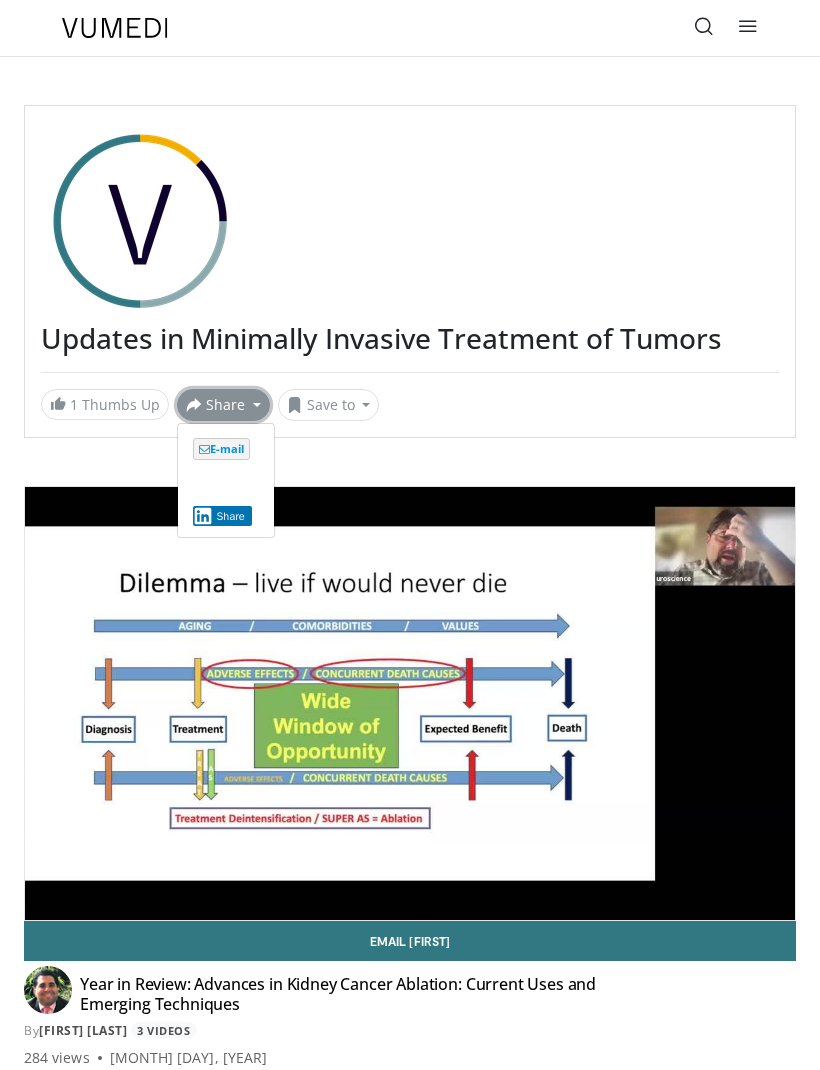 click at bounding box center (410, 222) 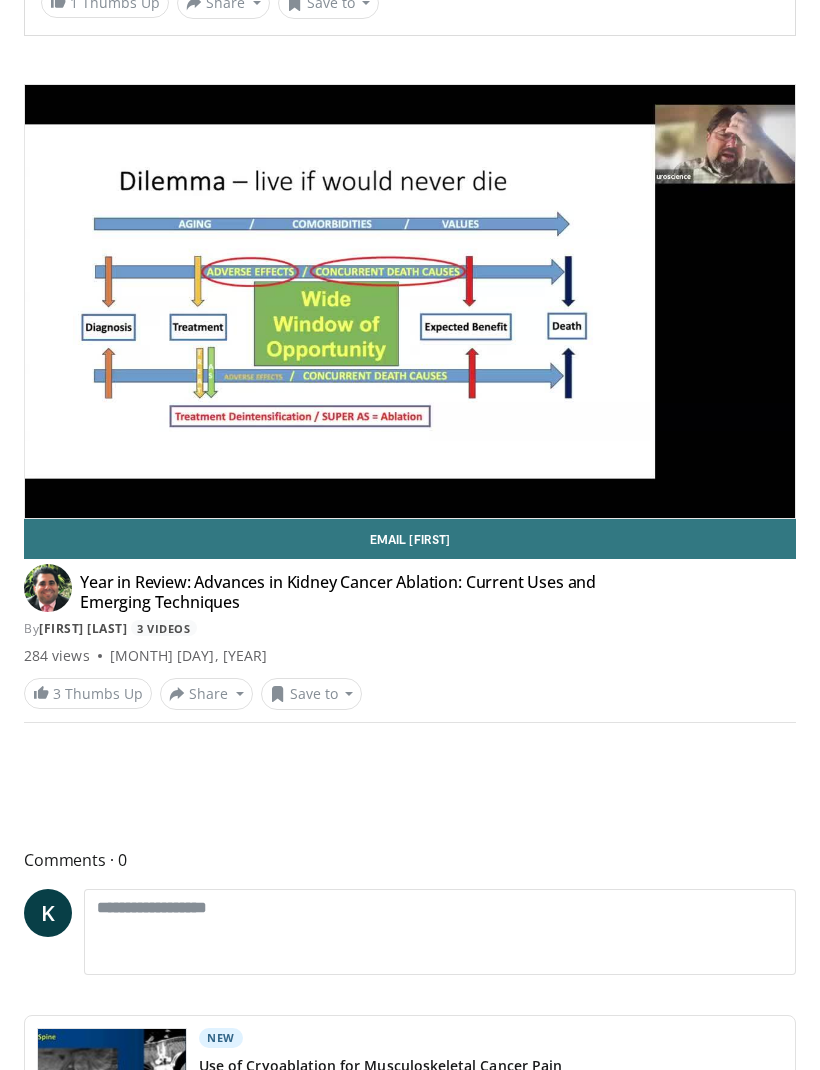 scroll, scrollTop: 437, scrollLeft: 0, axis: vertical 